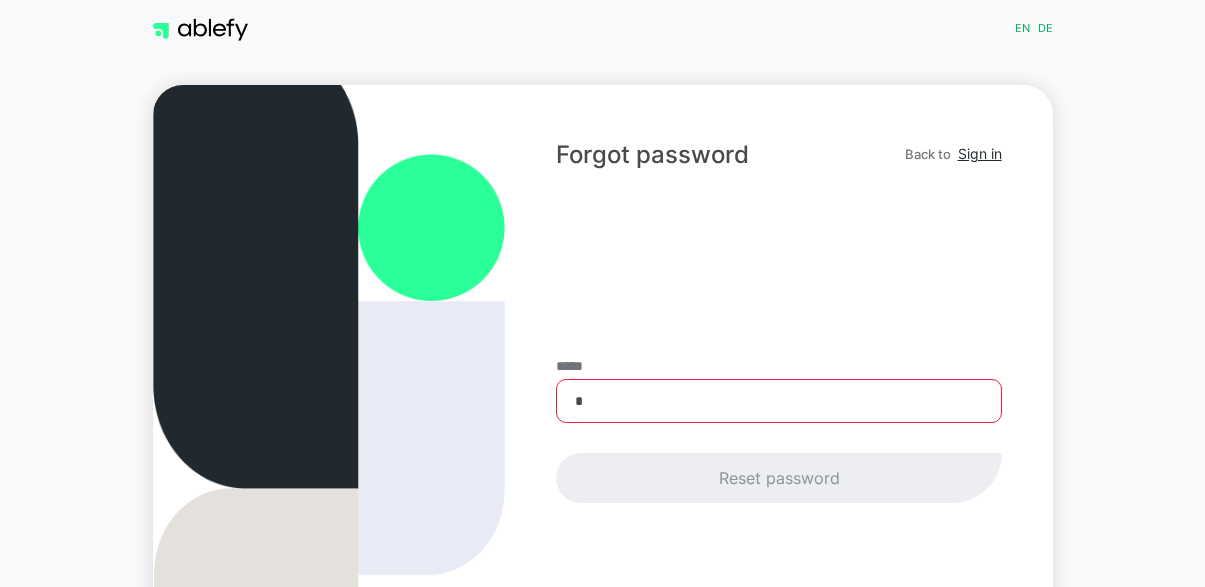 scroll, scrollTop: 0, scrollLeft: 0, axis: both 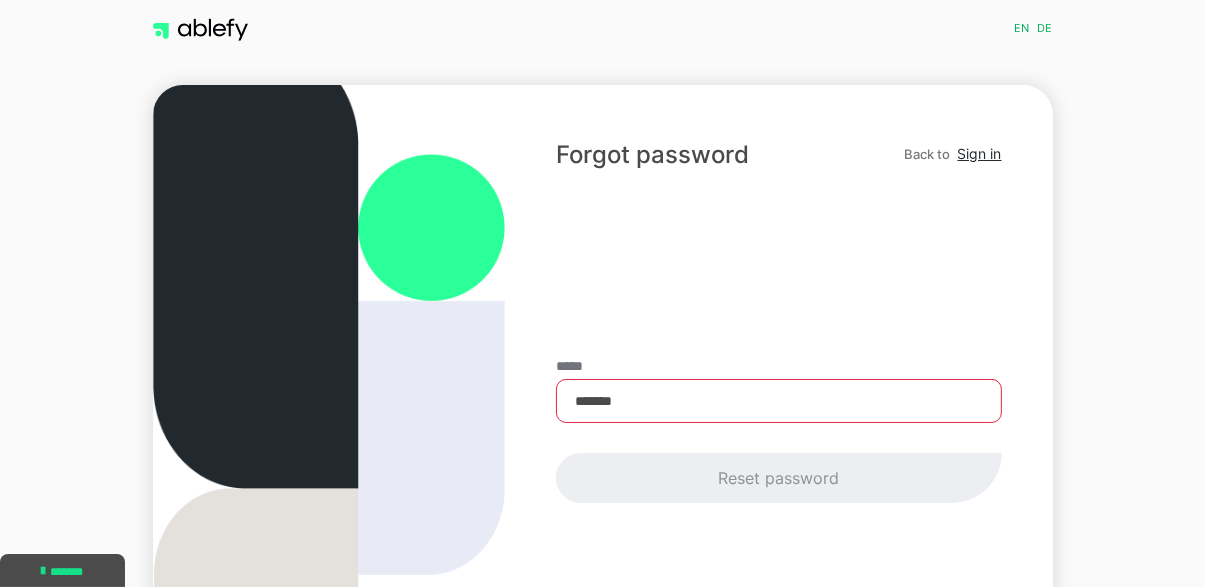 click on "*******" at bounding box center [778, 401] 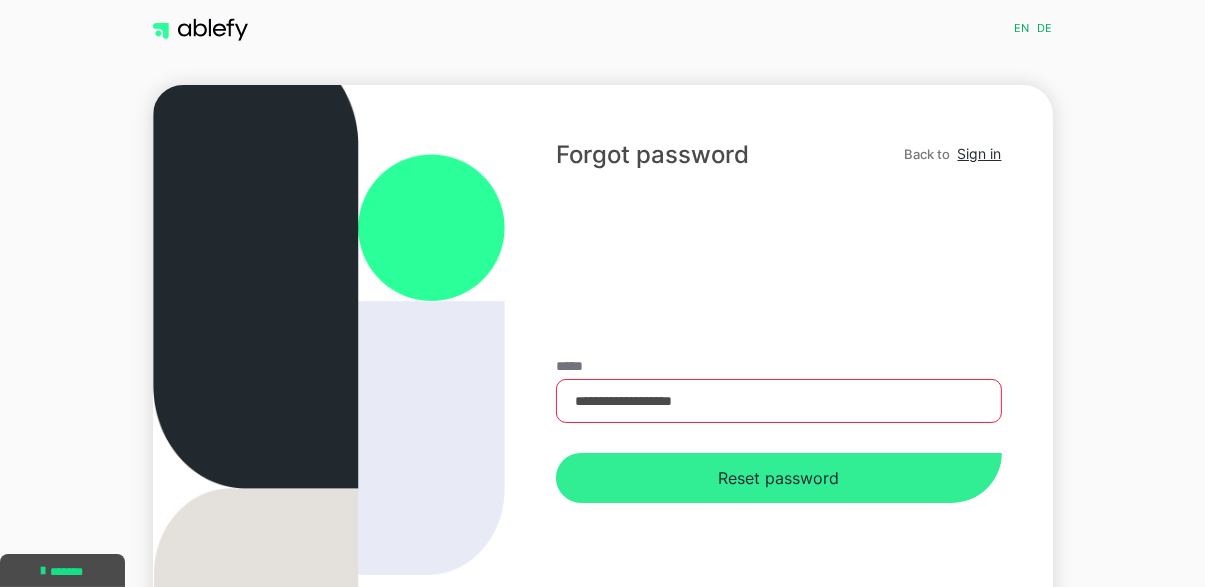 type on "**********" 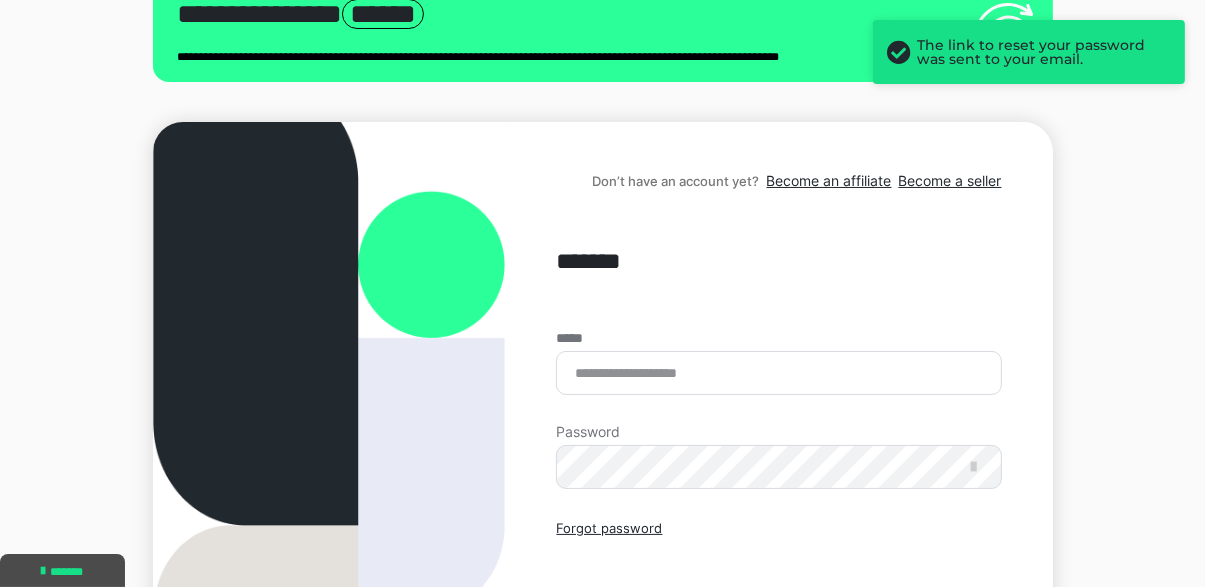 scroll, scrollTop: 88, scrollLeft: 0, axis: vertical 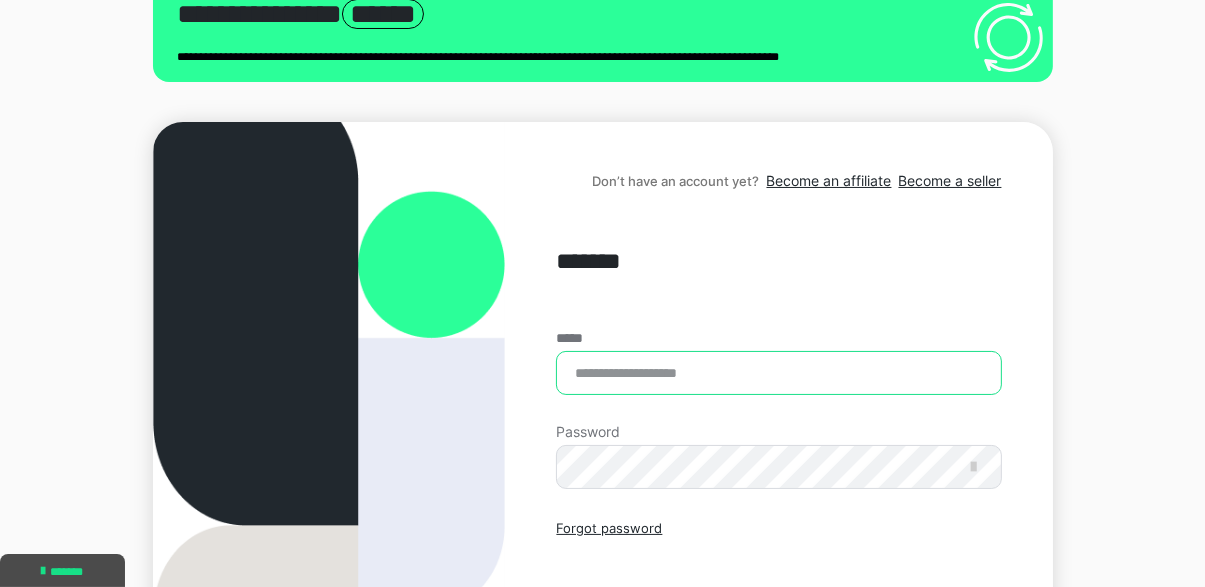 click on "*****" at bounding box center [778, 373] 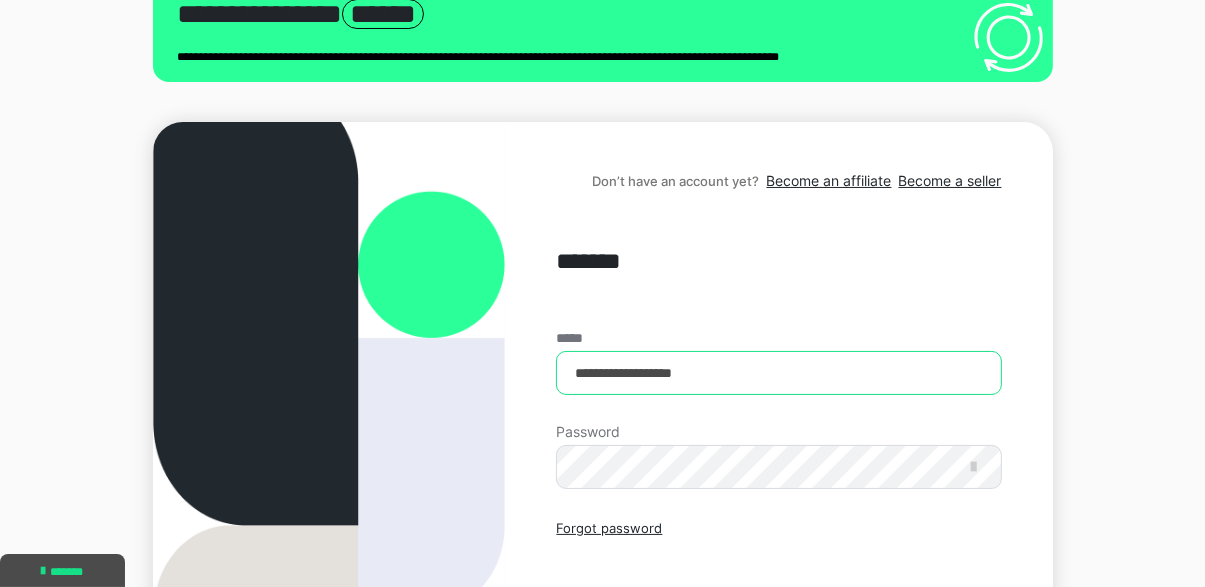 type on "**********" 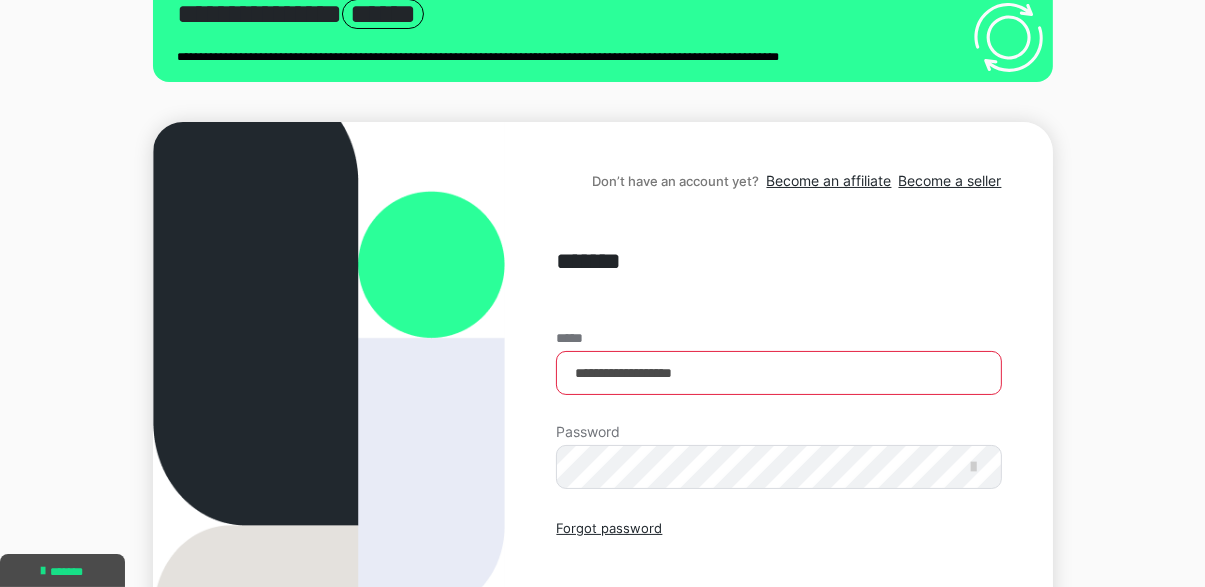 click on "**********" at bounding box center (602, 423) 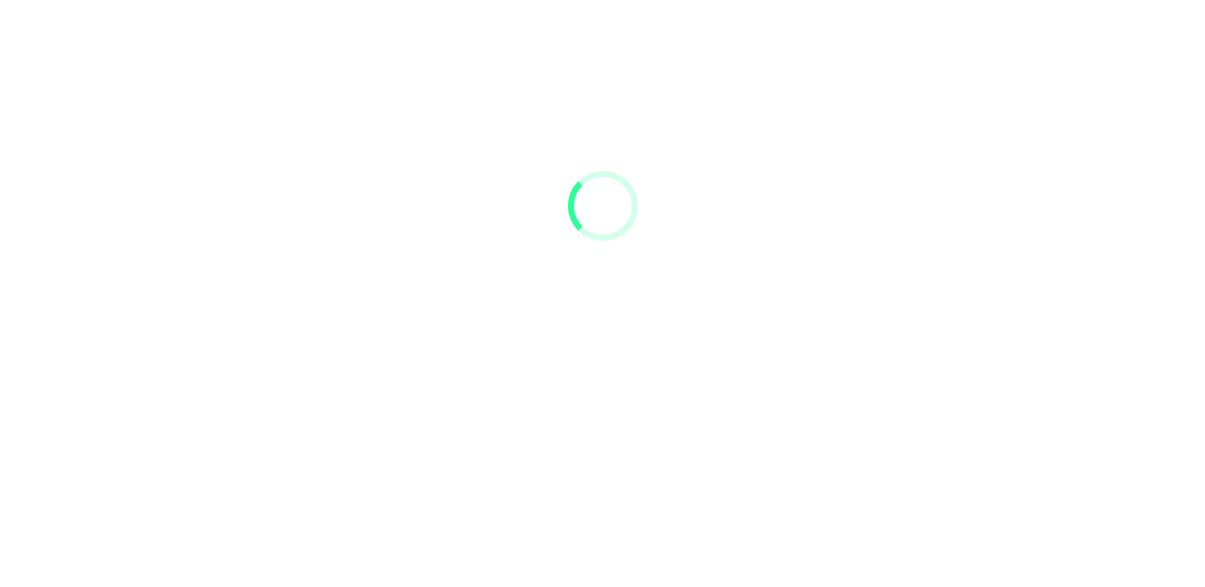 scroll, scrollTop: 0, scrollLeft: 0, axis: both 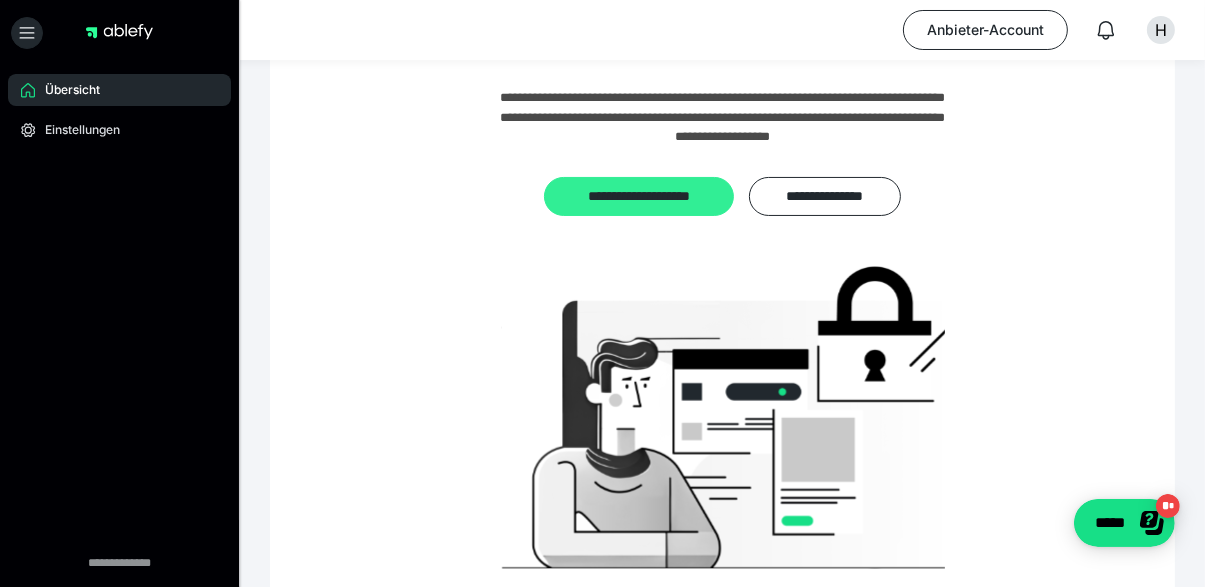 click on "**********" at bounding box center [639, 197] 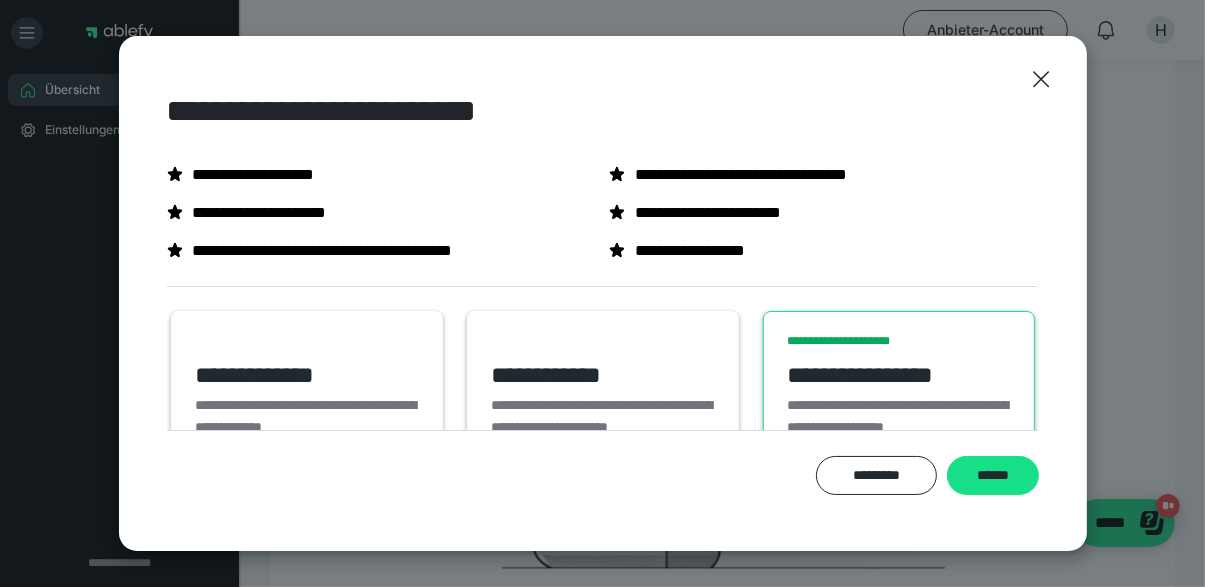 scroll, scrollTop: 55, scrollLeft: 0, axis: vertical 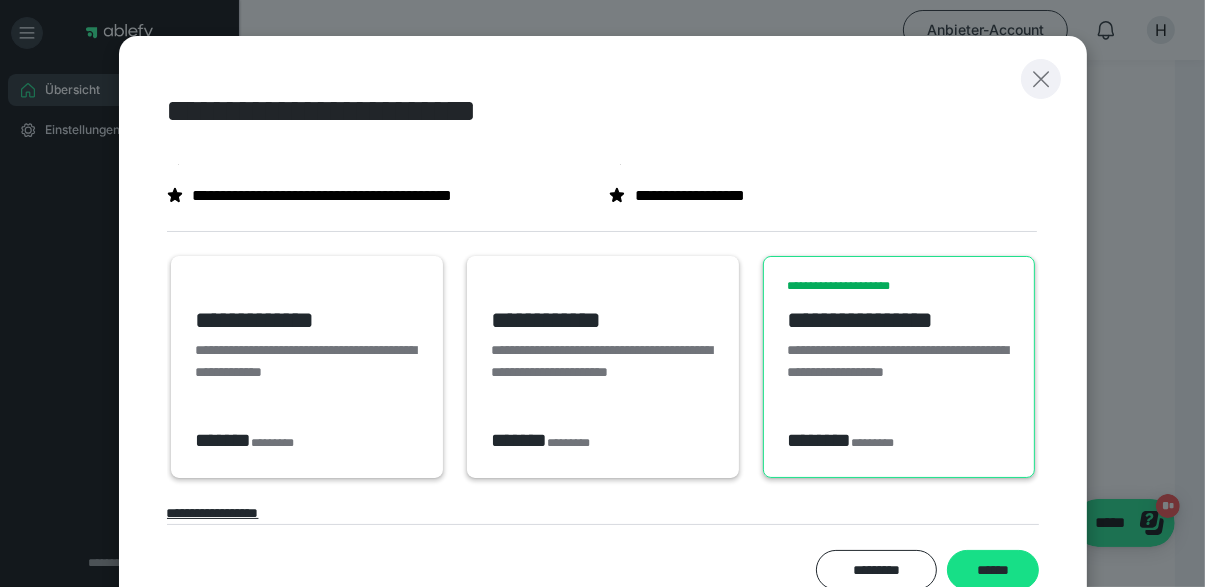 click at bounding box center (1041, 79) 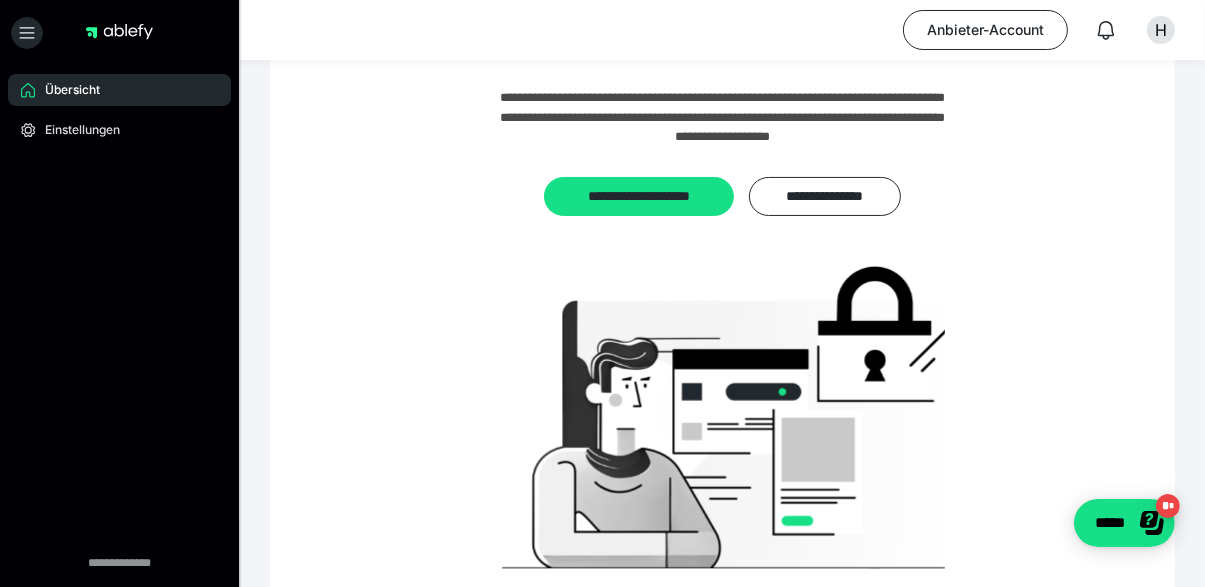 click on "Übersicht" at bounding box center [65, 90] 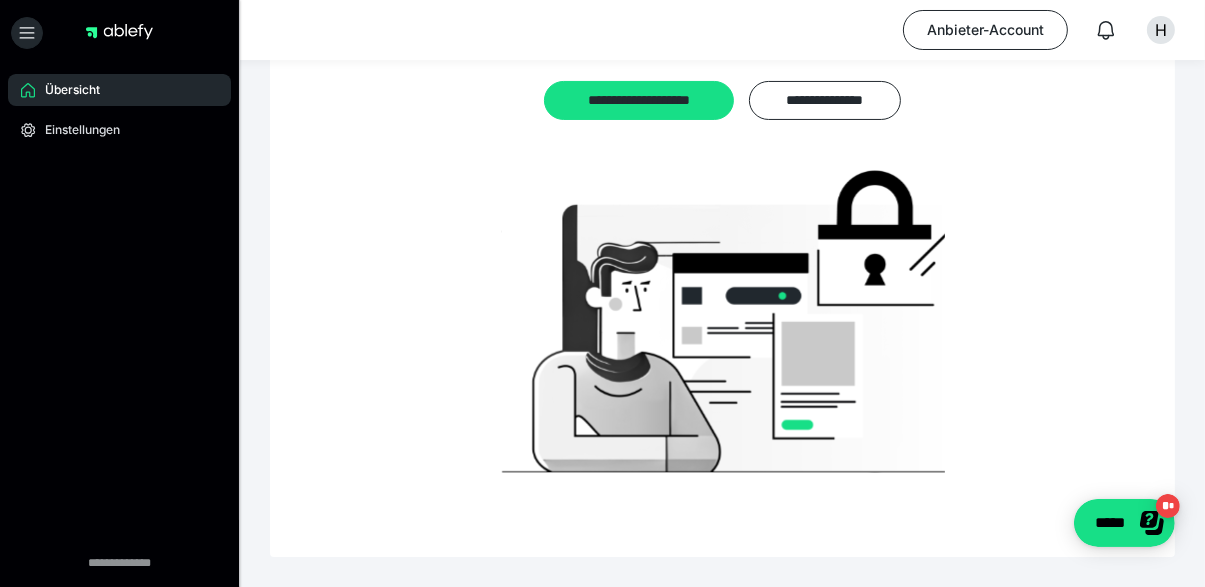 scroll, scrollTop: 152, scrollLeft: 0, axis: vertical 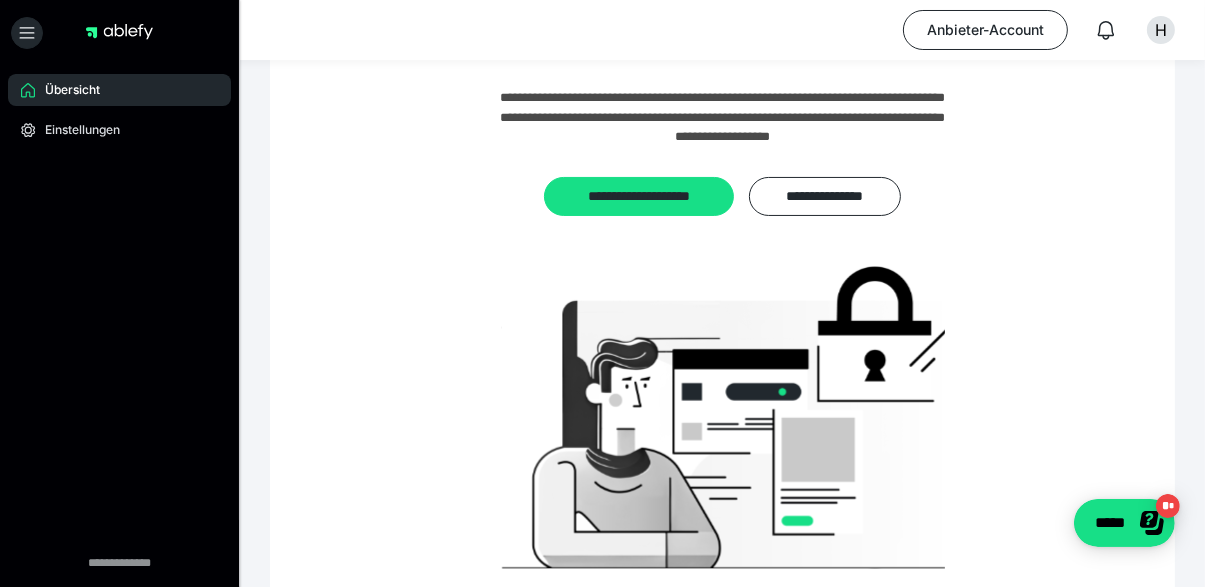 click at bounding box center [119, 37] 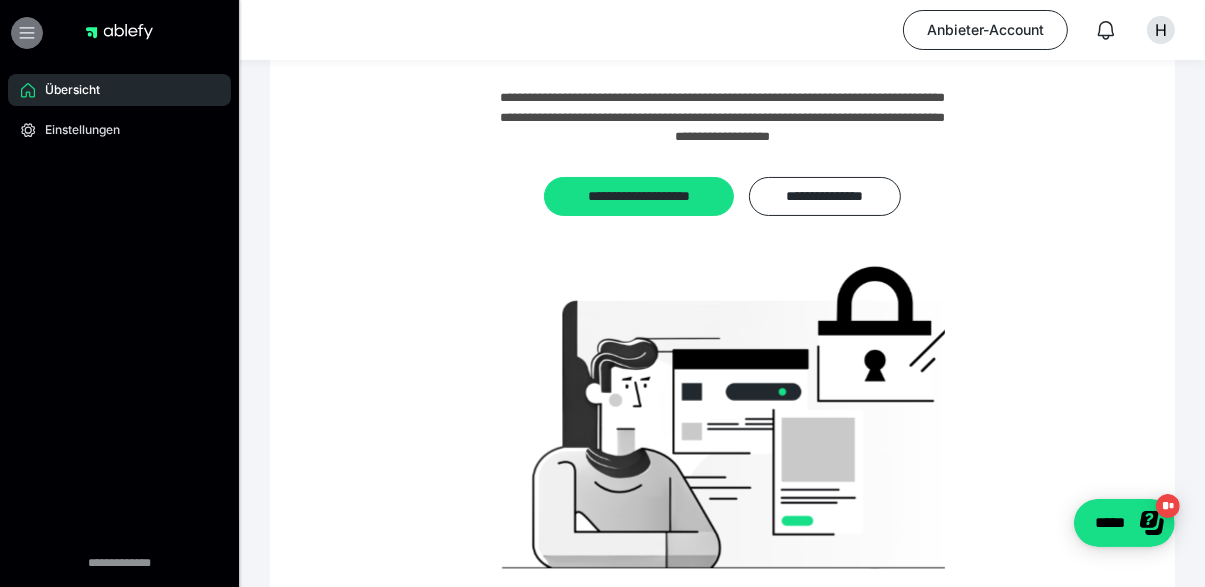 click 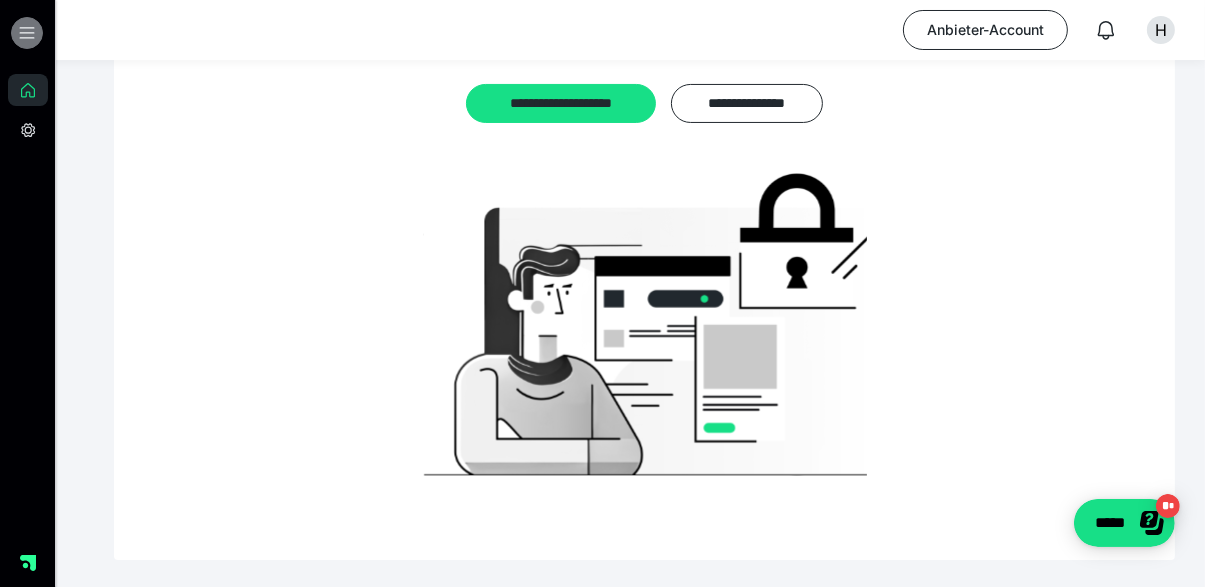 scroll, scrollTop: 248, scrollLeft: 0, axis: vertical 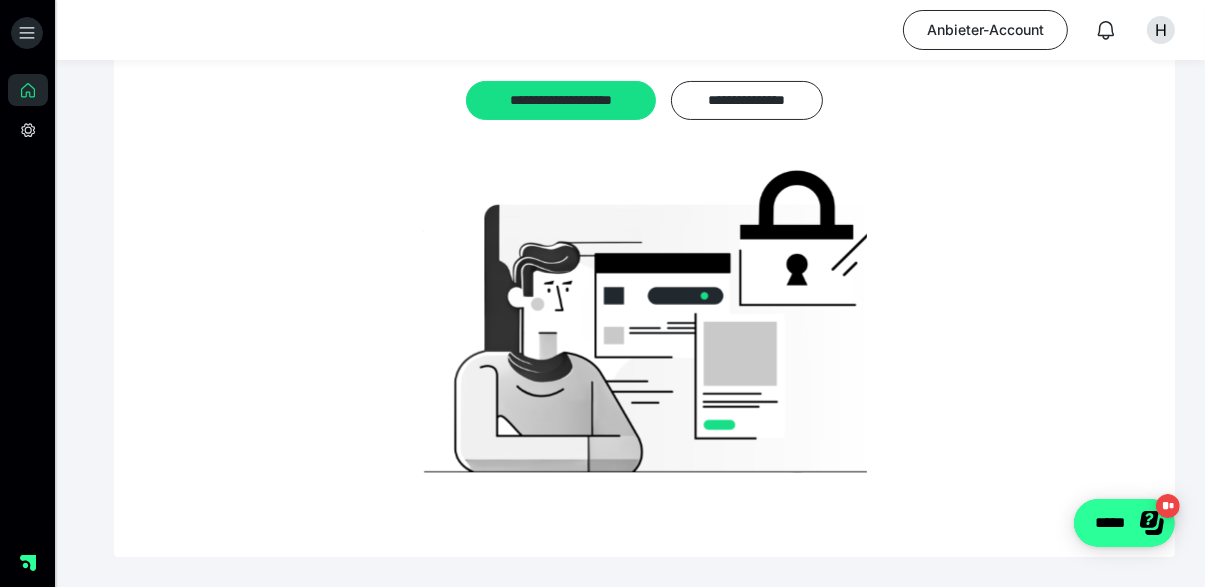 click on "*****" at bounding box center (1124, 522) 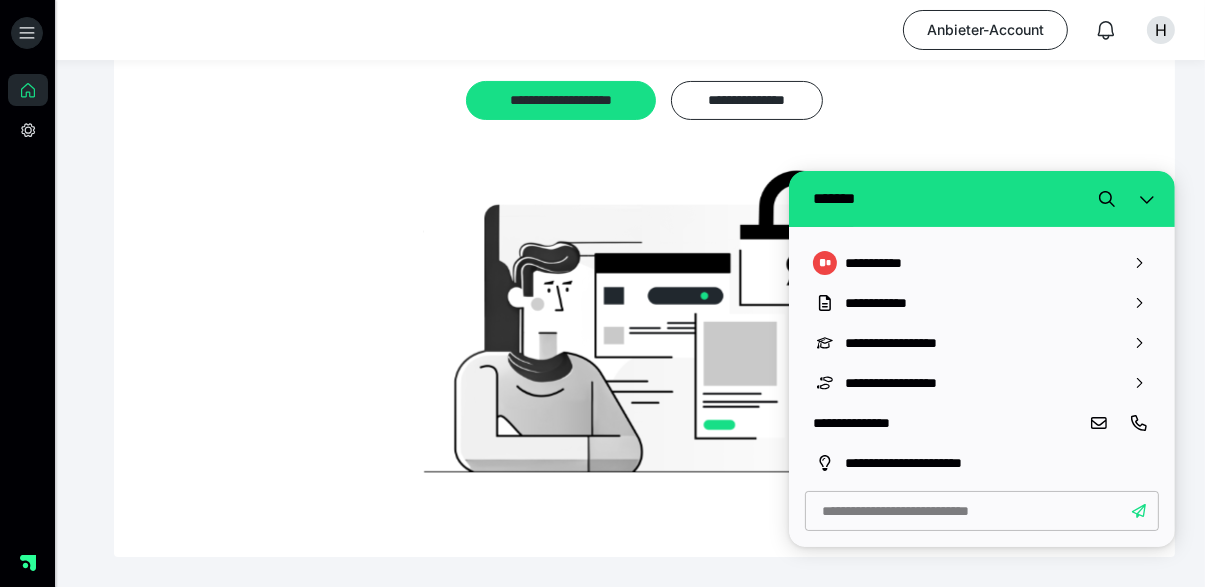 scroll, scrollTop: 318, scrollLeft: 0, axis: vertical 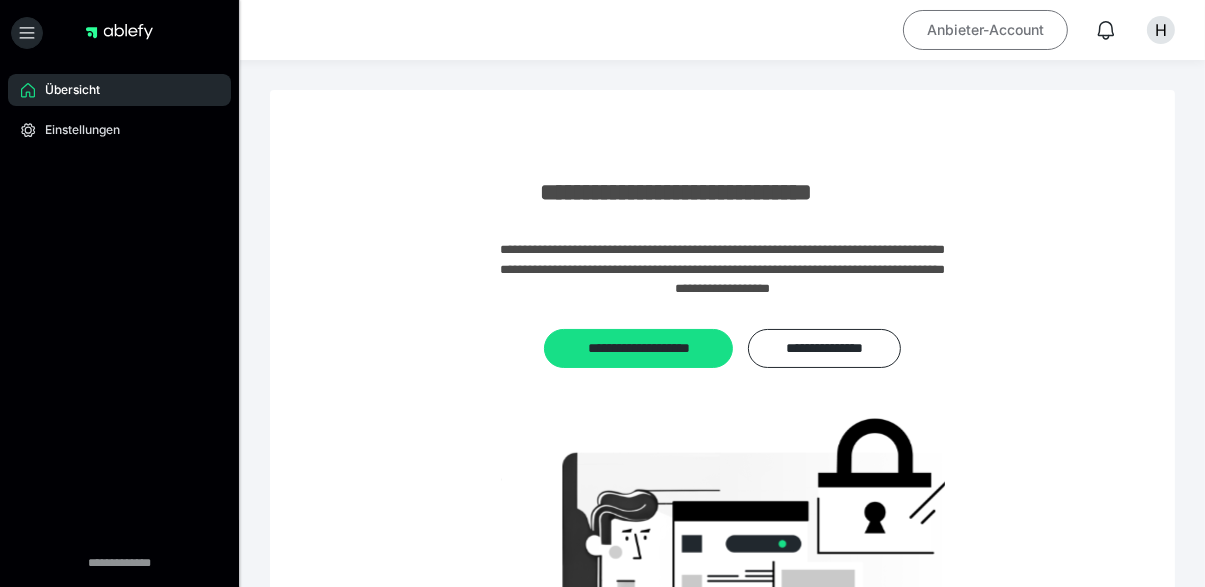 click on "Anbieter-Account" at bounding box center (985, 30) 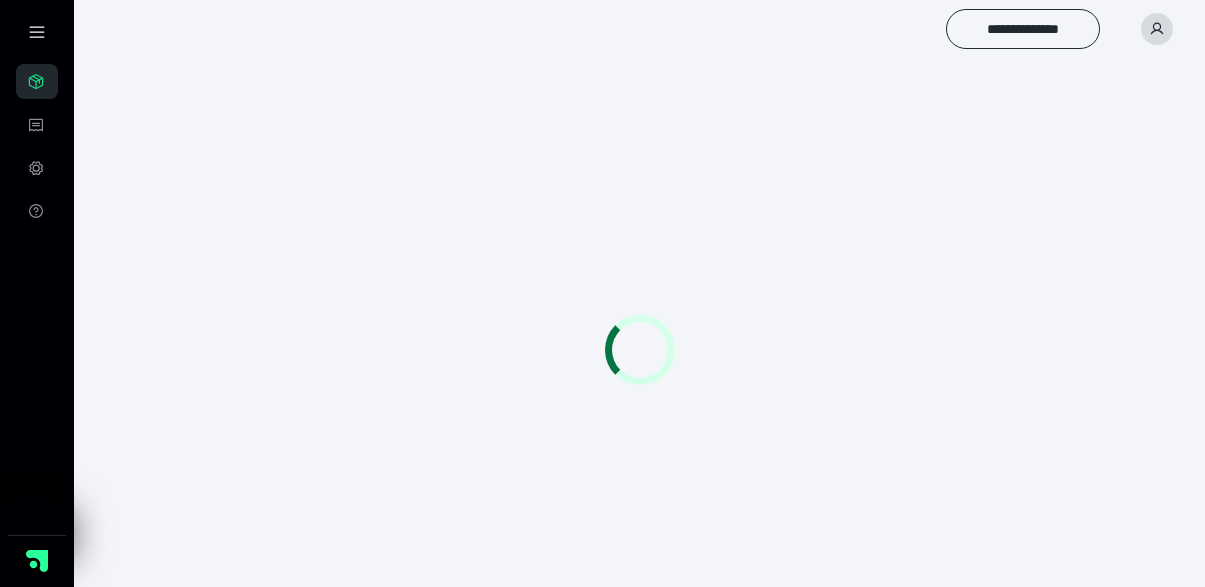 scroll, scrollTop: 0, scrollLeft: 0, axis: both 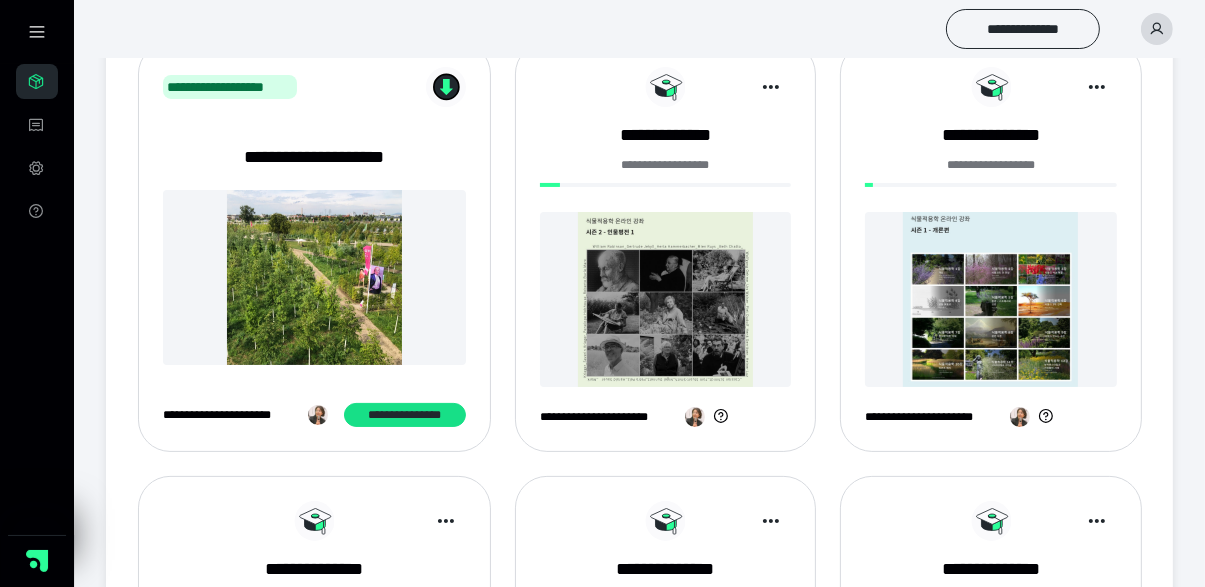 click at bounding box center [665, 299] 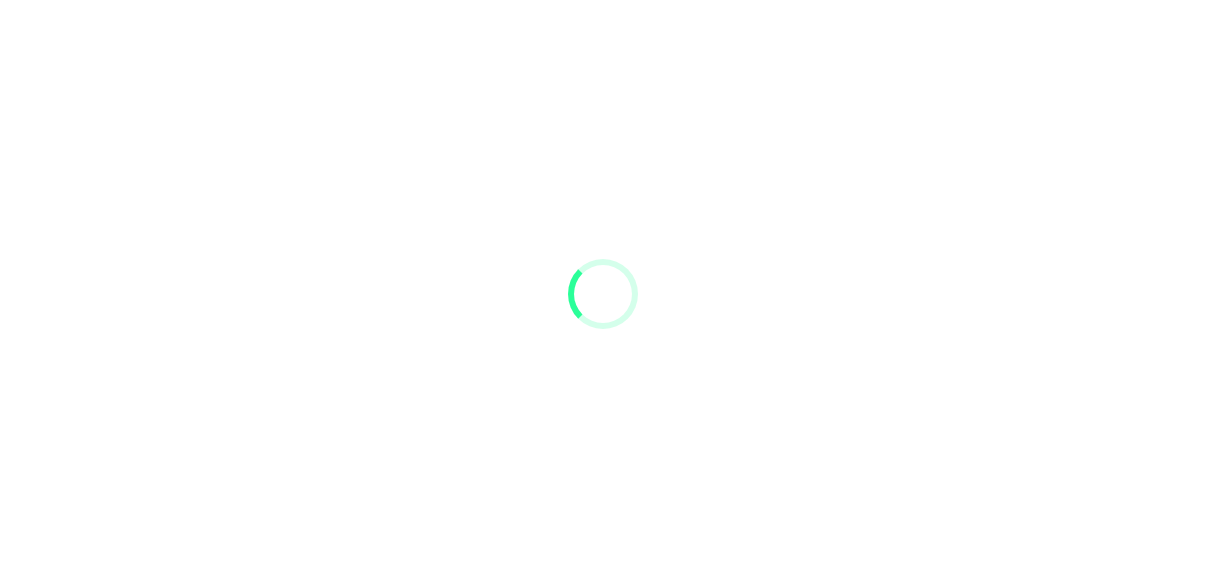 scroll, scrollTop: 0, scrollLeft: 0, axis: both 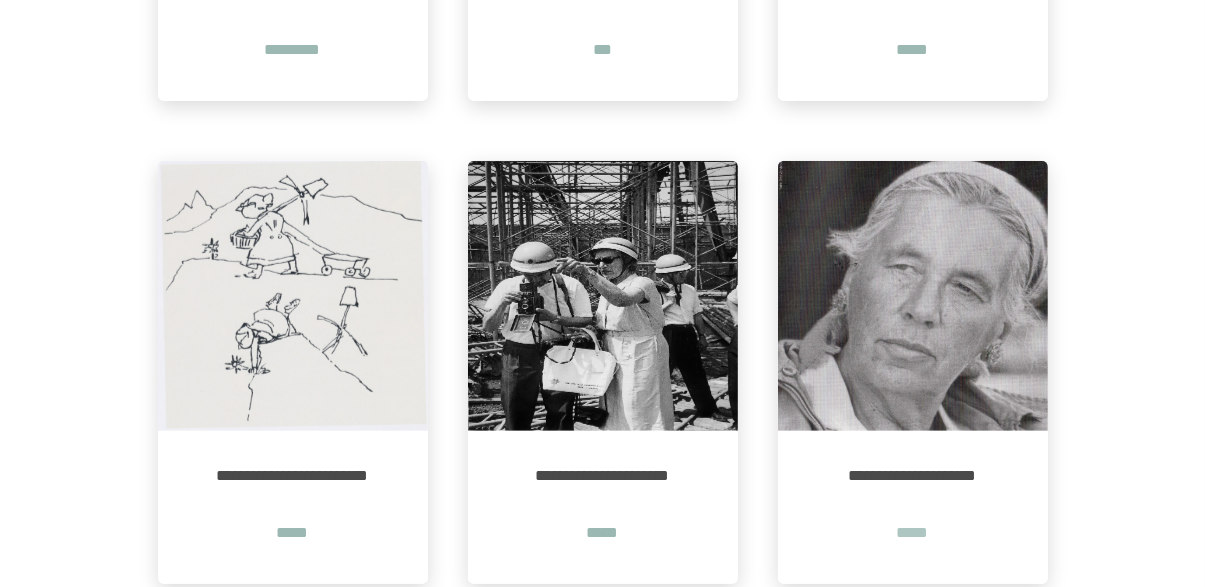 click on "*****" at bounding box center [913, 532] 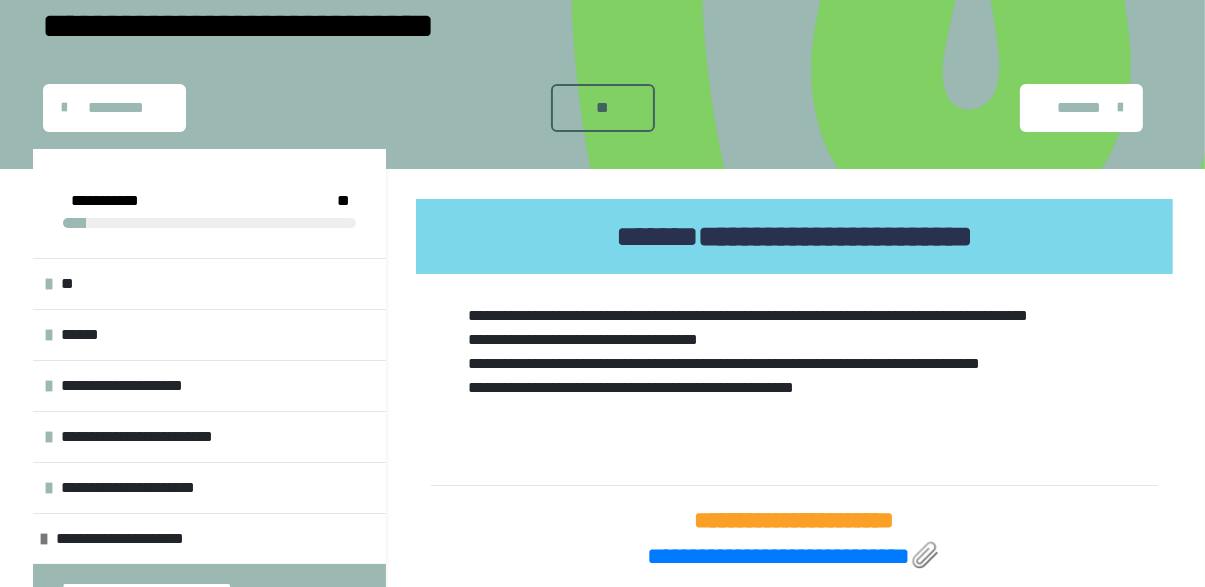 scroll, scrollTop: 107, scrollLeft: 0, axis: vertical 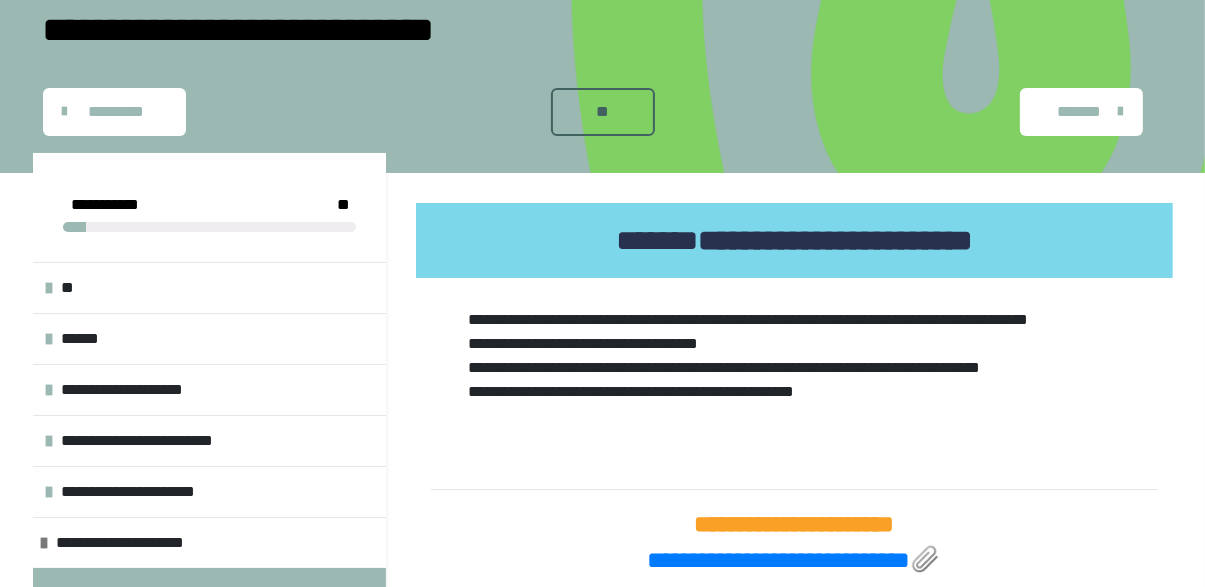click on "**********" at bounding box center [793, 344] 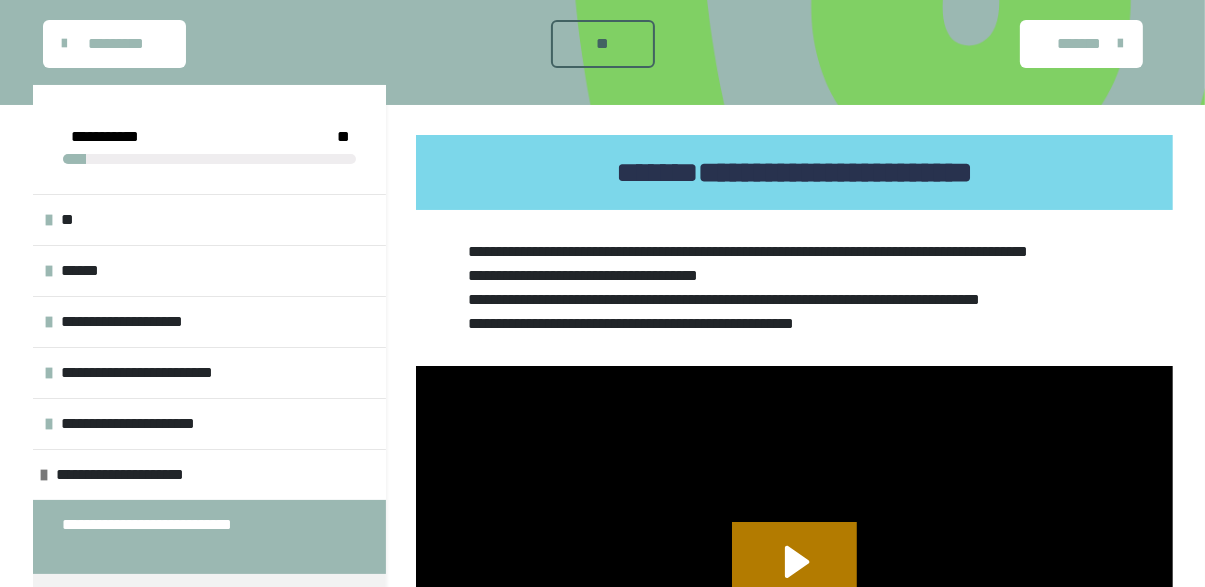 scroll, scrollTop: 176, scrollLeft: 0, axis: vertical 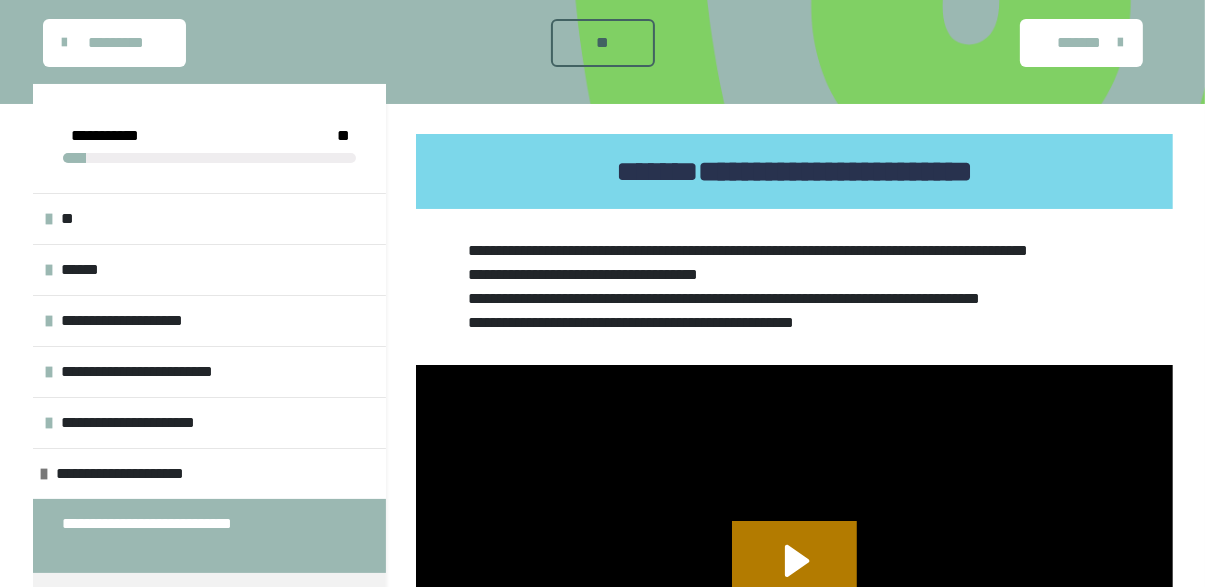 click 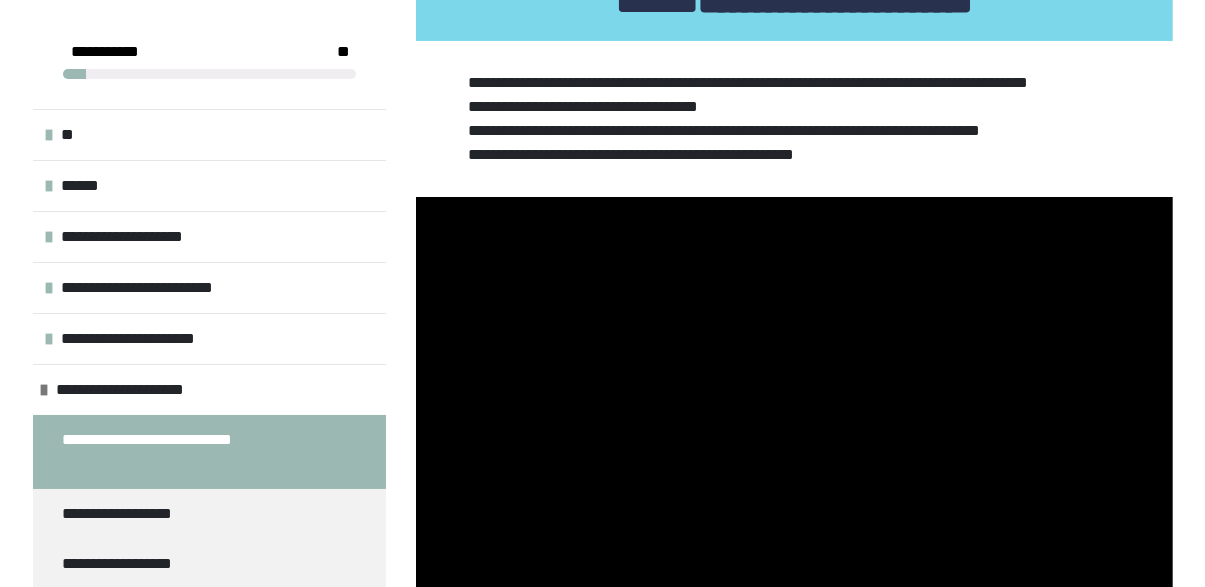 scroll, scrollTop: 340, scrollLeft: 0, axis: vertical 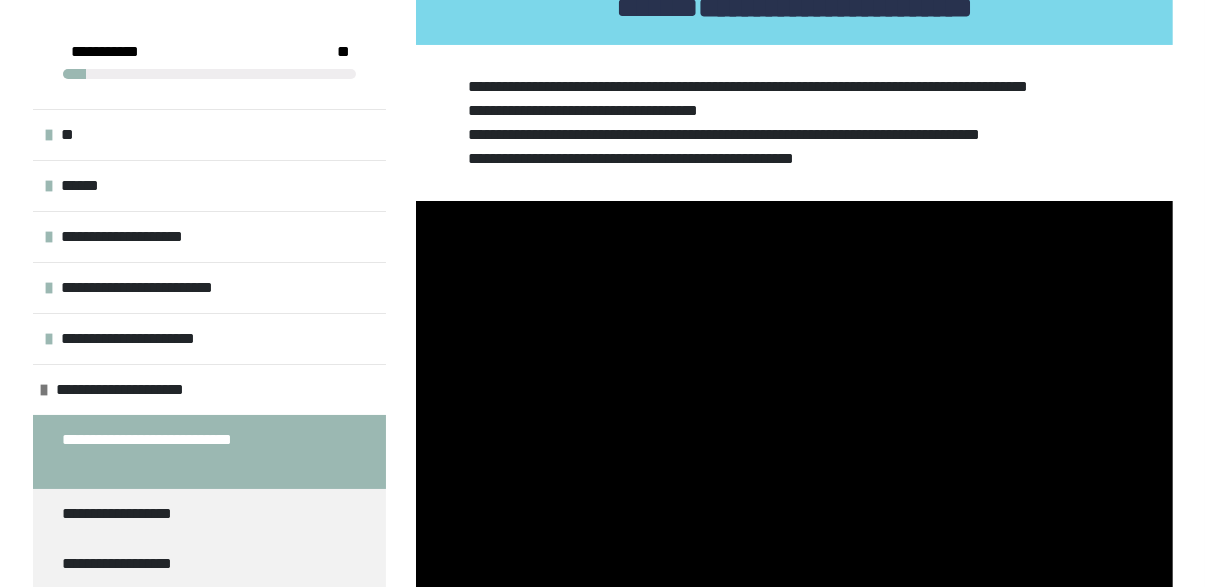 click at bounding box center (794, 414) 